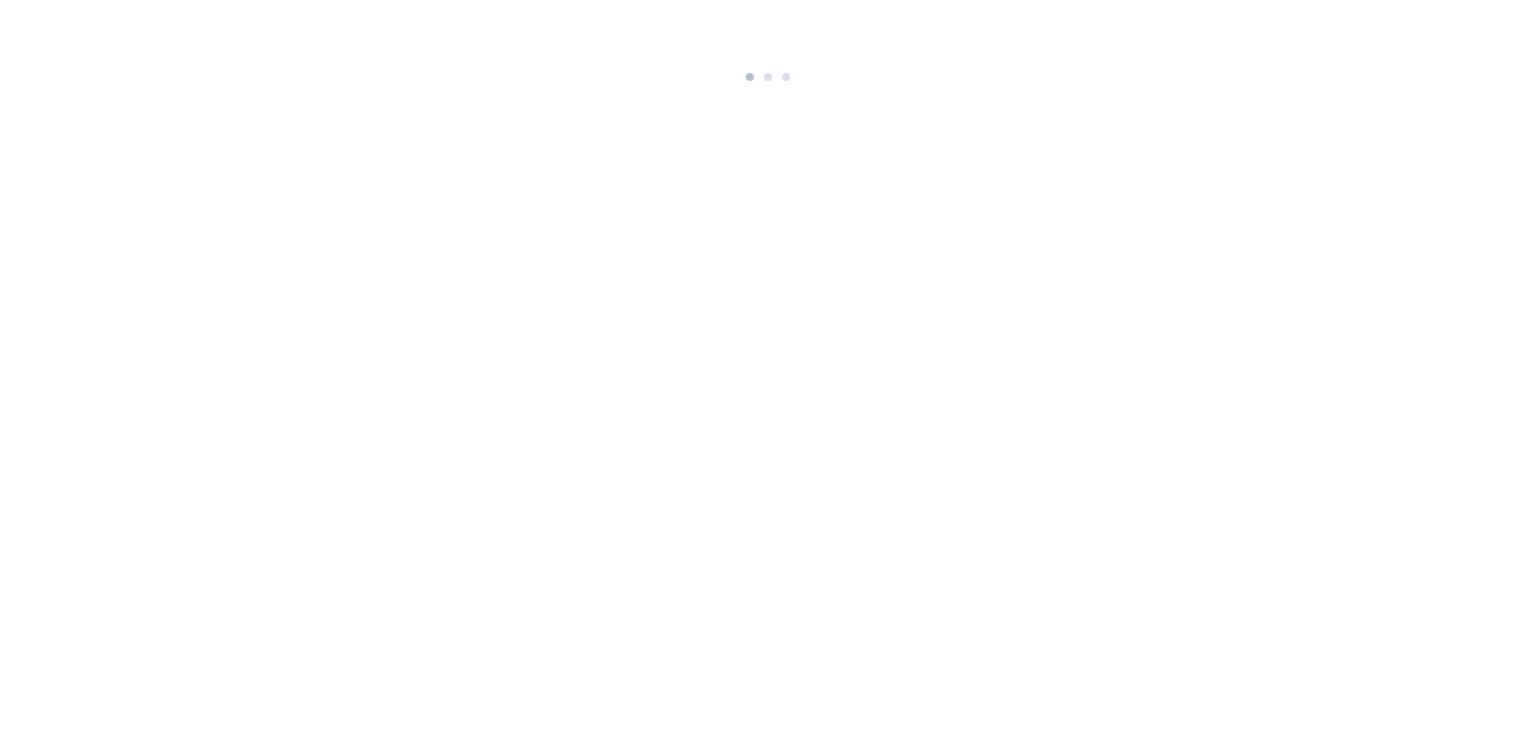 scroll, scrollTop: 0, scrollLeft: 0, axis: both 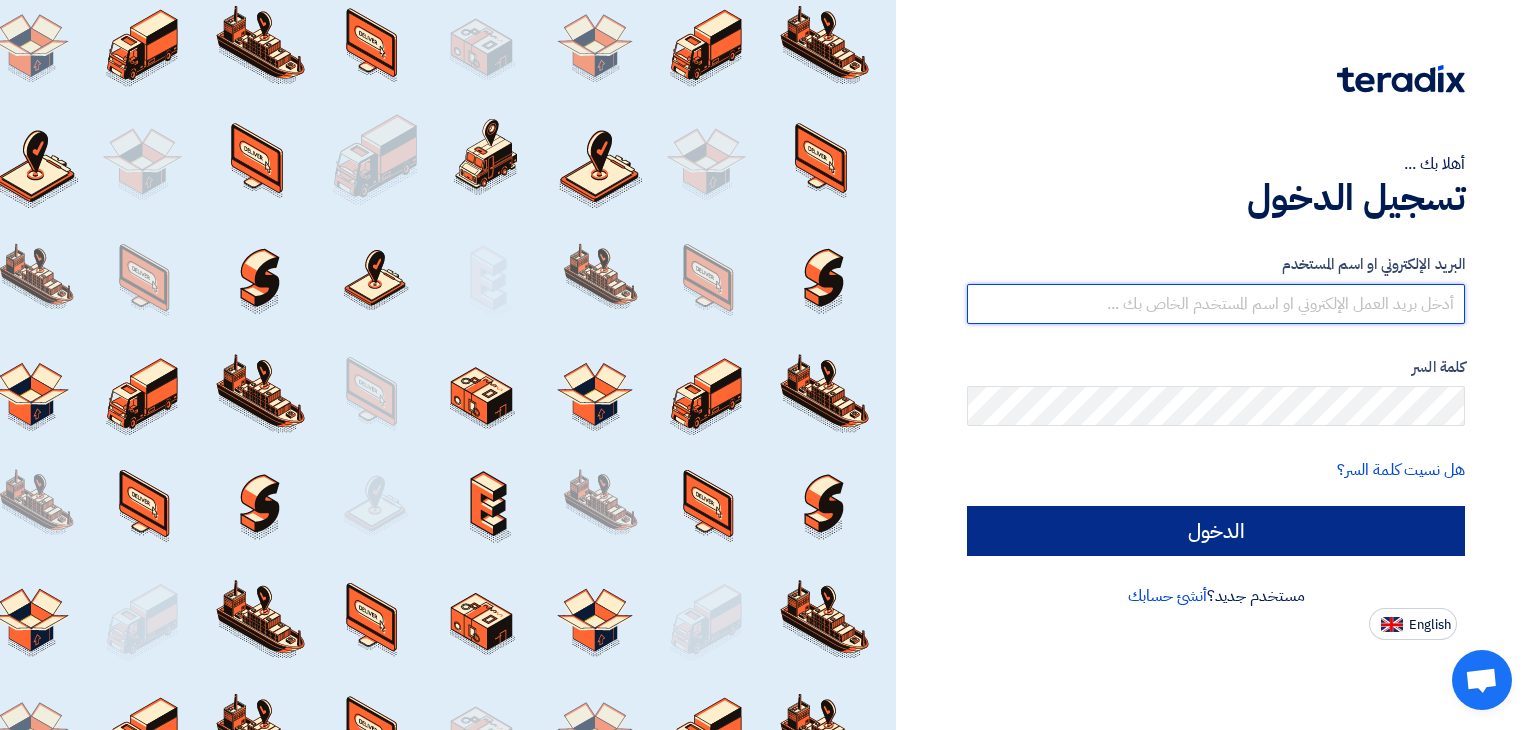 type on "[EMAIL]" 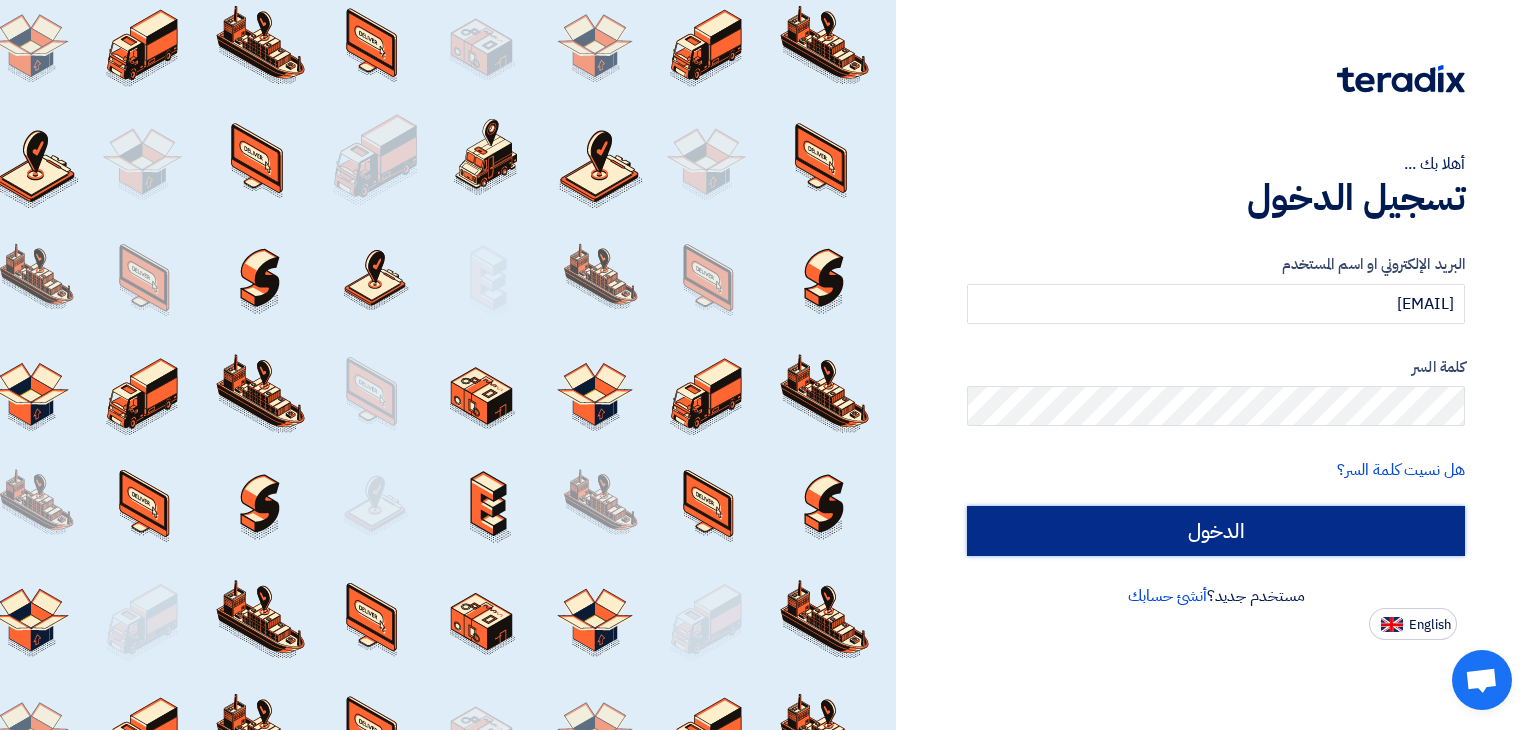 click on "الدخول" 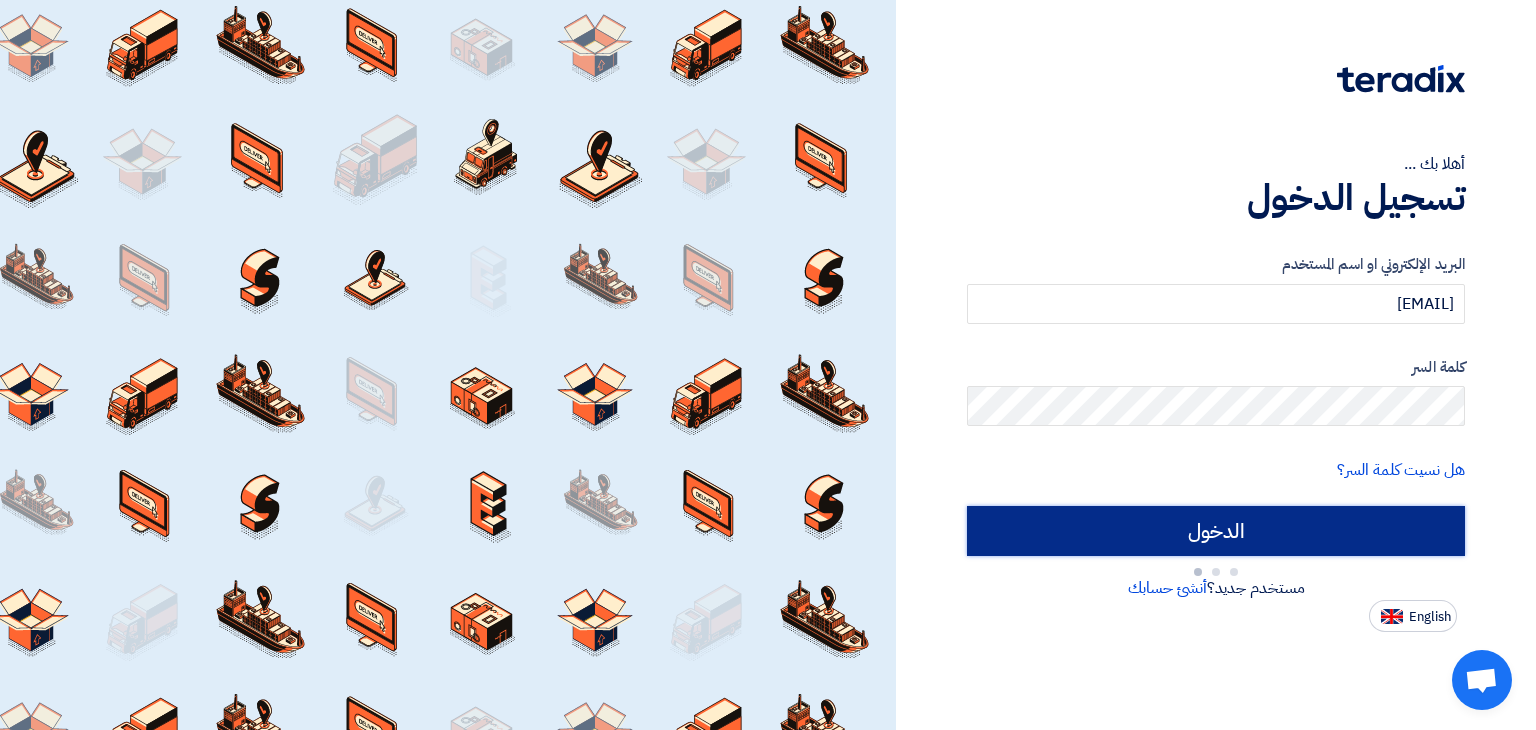 type on "Sign in" 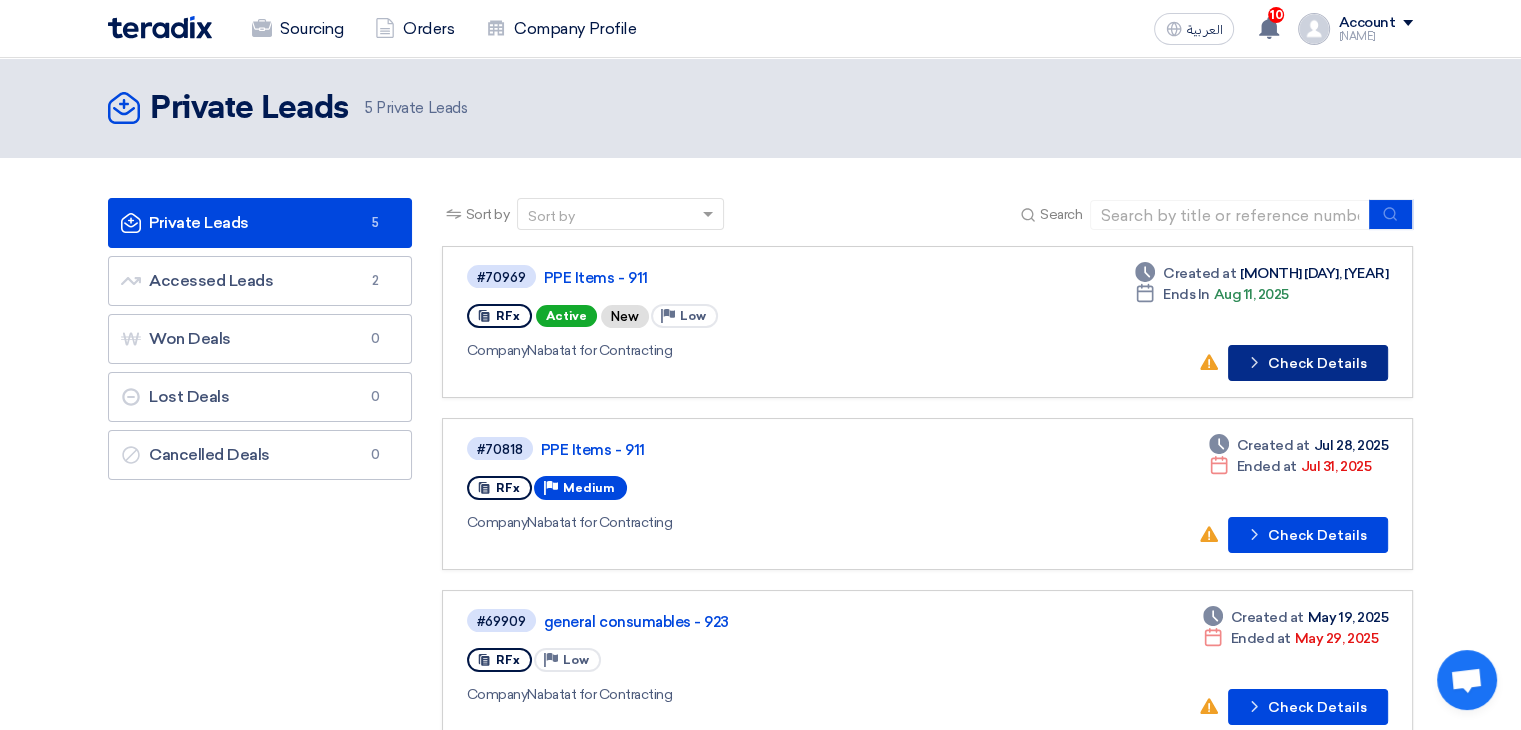 click on "Check details
Check Details" 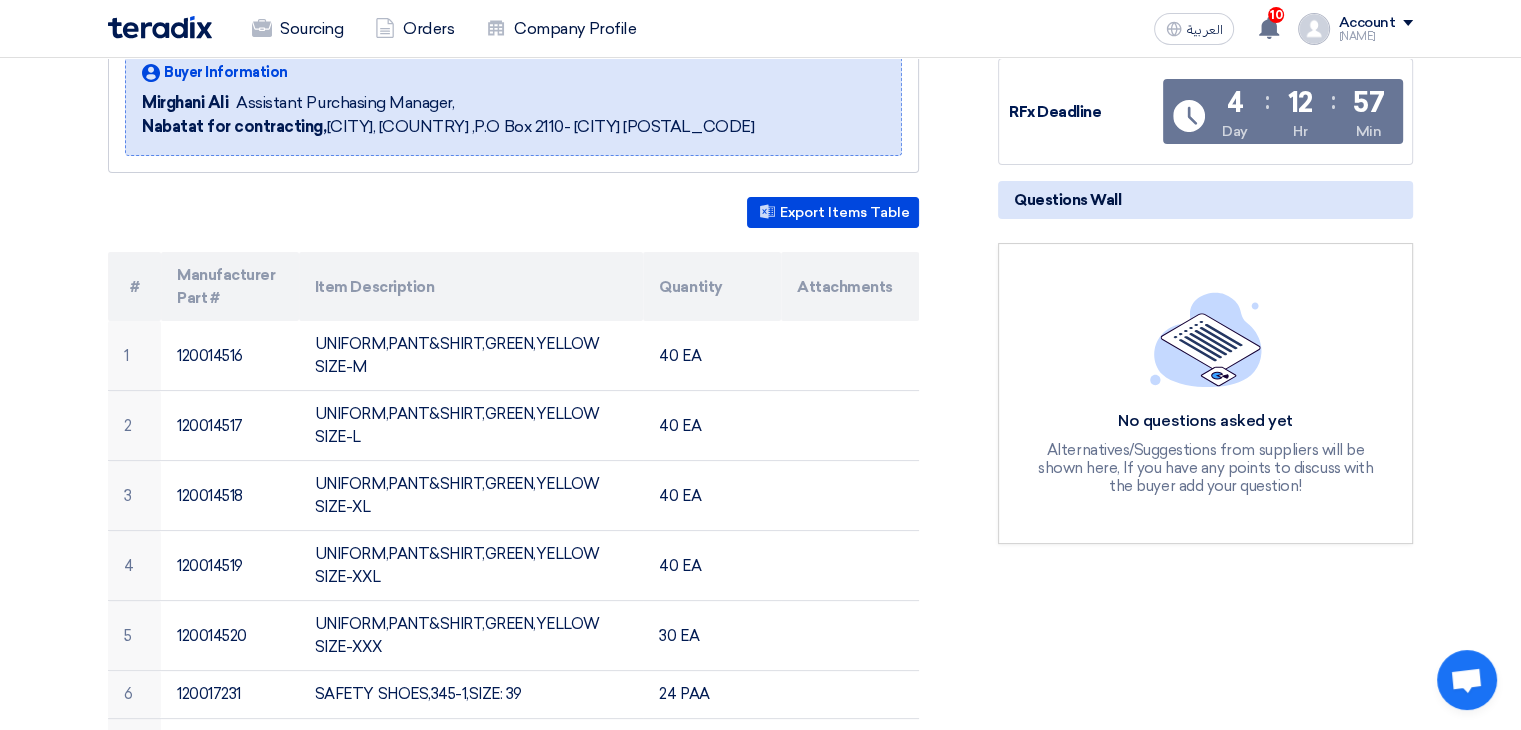 scroll, scrollTop: 200, scrollLeft: 0, axis: vertical 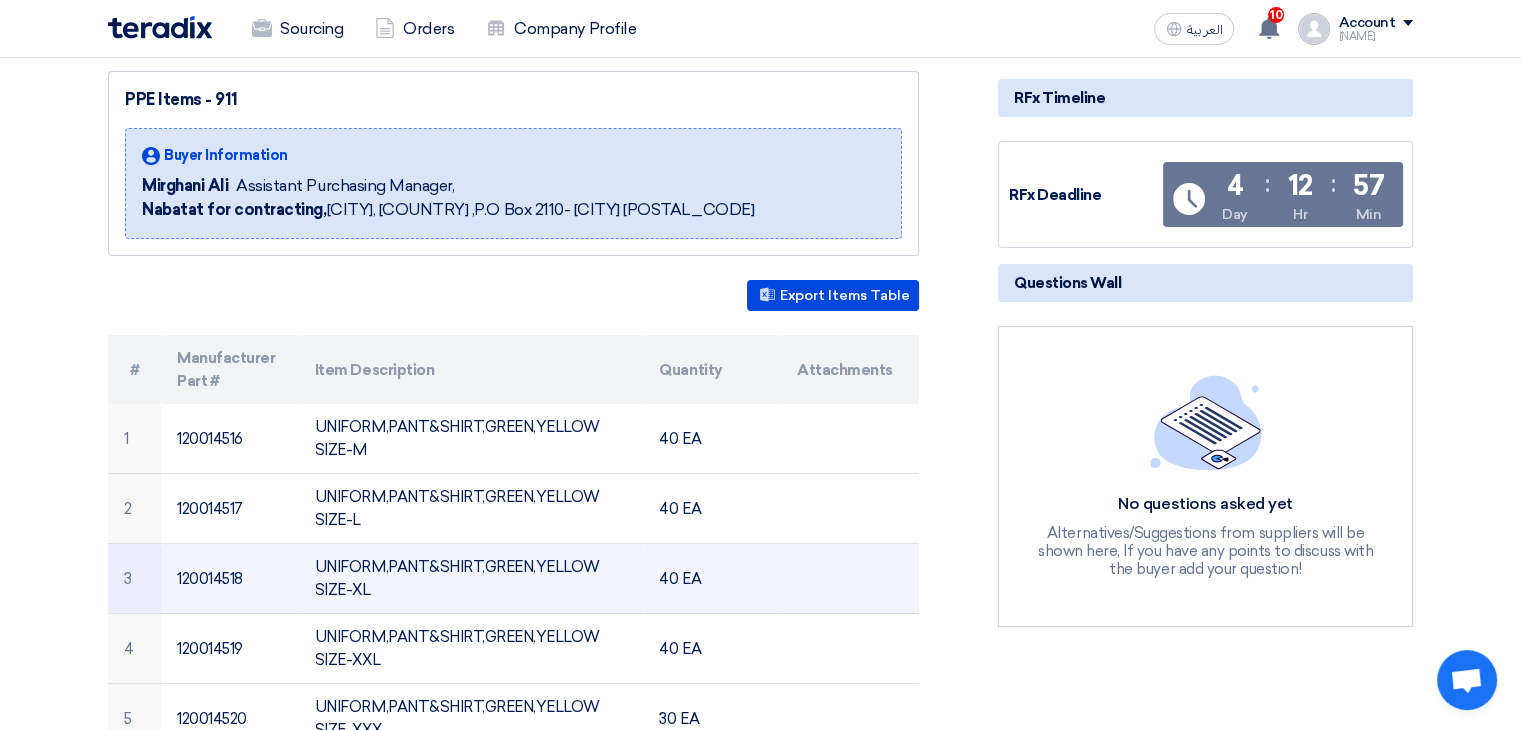 drag, startPoint x: 295, startPoint y: 419, endPoint x: 340, endPoint y: 590, distance: 176.82195 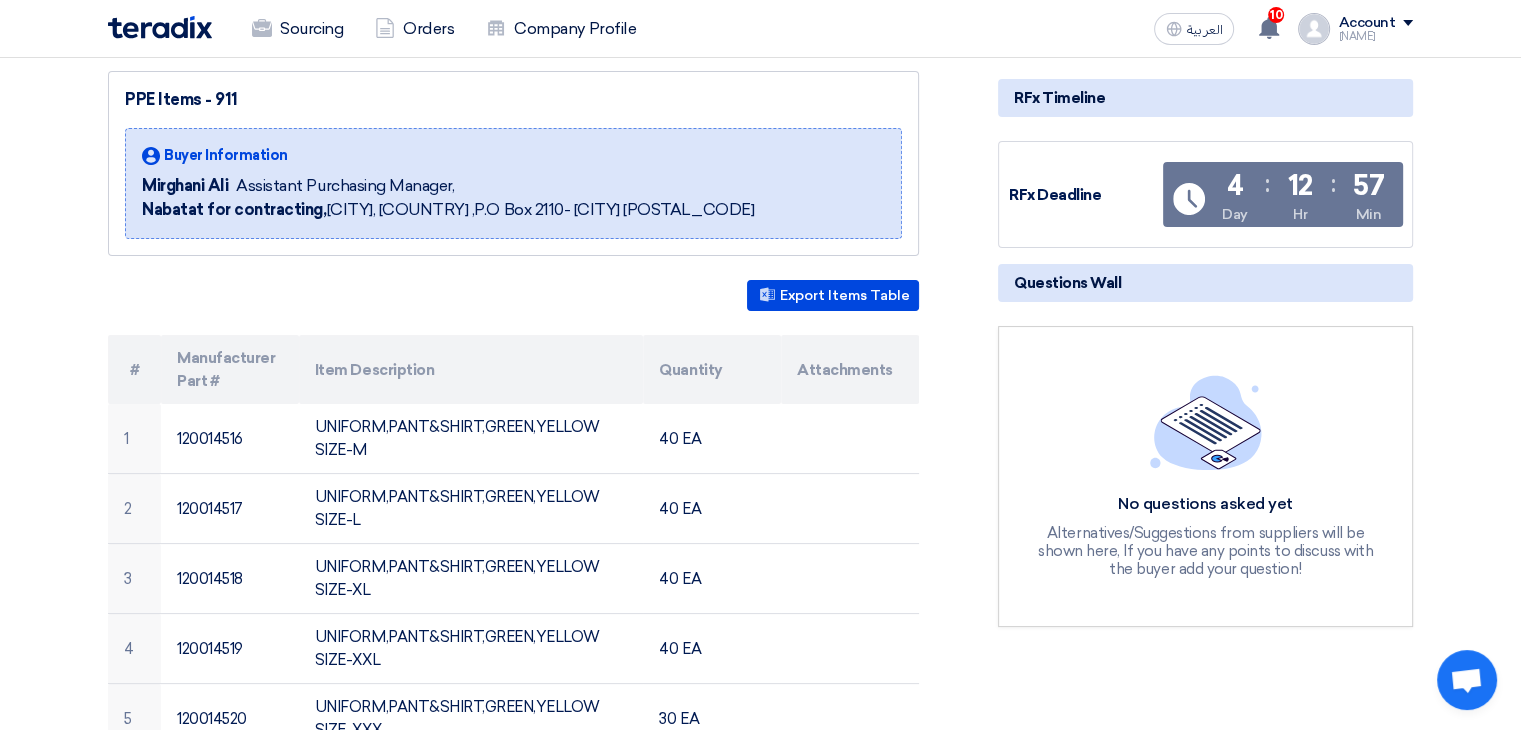 click on "PPE Items - 911
Buyer Information
[NAME]
Assistant Purchasing Manager,
Nabatat for contracting,  [CITY], [COUNTRY]
,P.O Box 2110- [CITY] [POSTAL_CODE]
Export Items Table
#
Manufacturer Part #
Item Description
Quantity
Attachments" 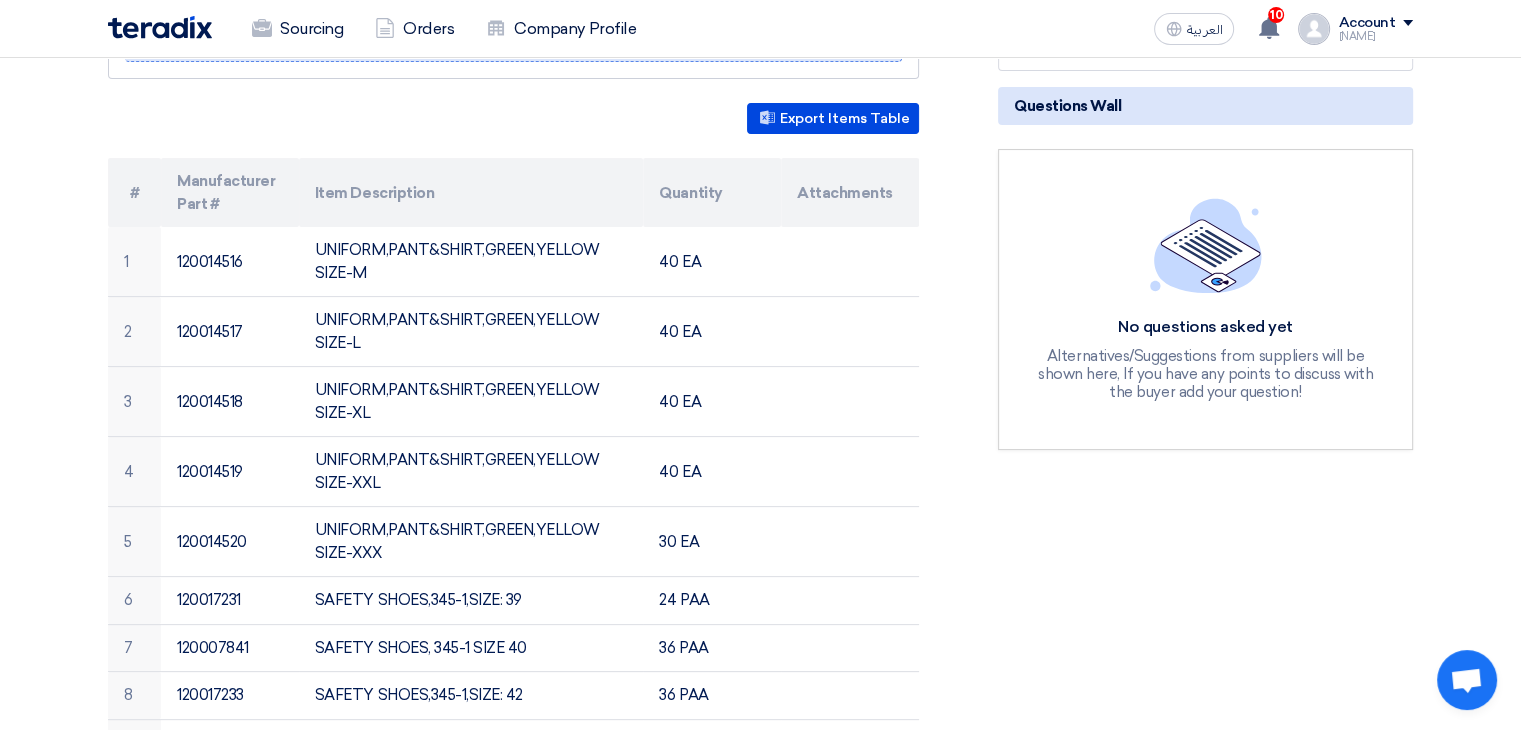 scroll, scrollTop: 500, scrollLeft: 0, axis: vertical 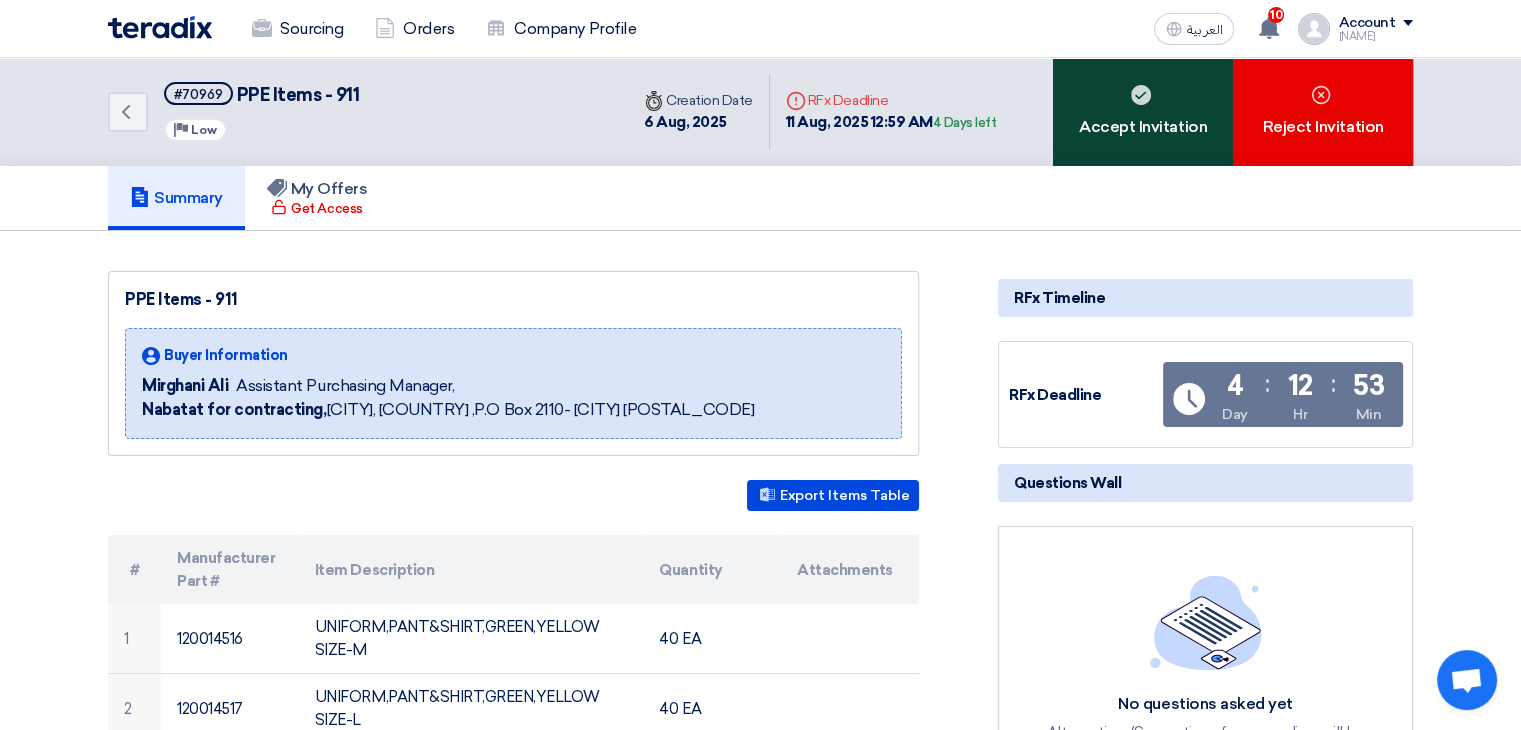 click on "Accept Invitation" 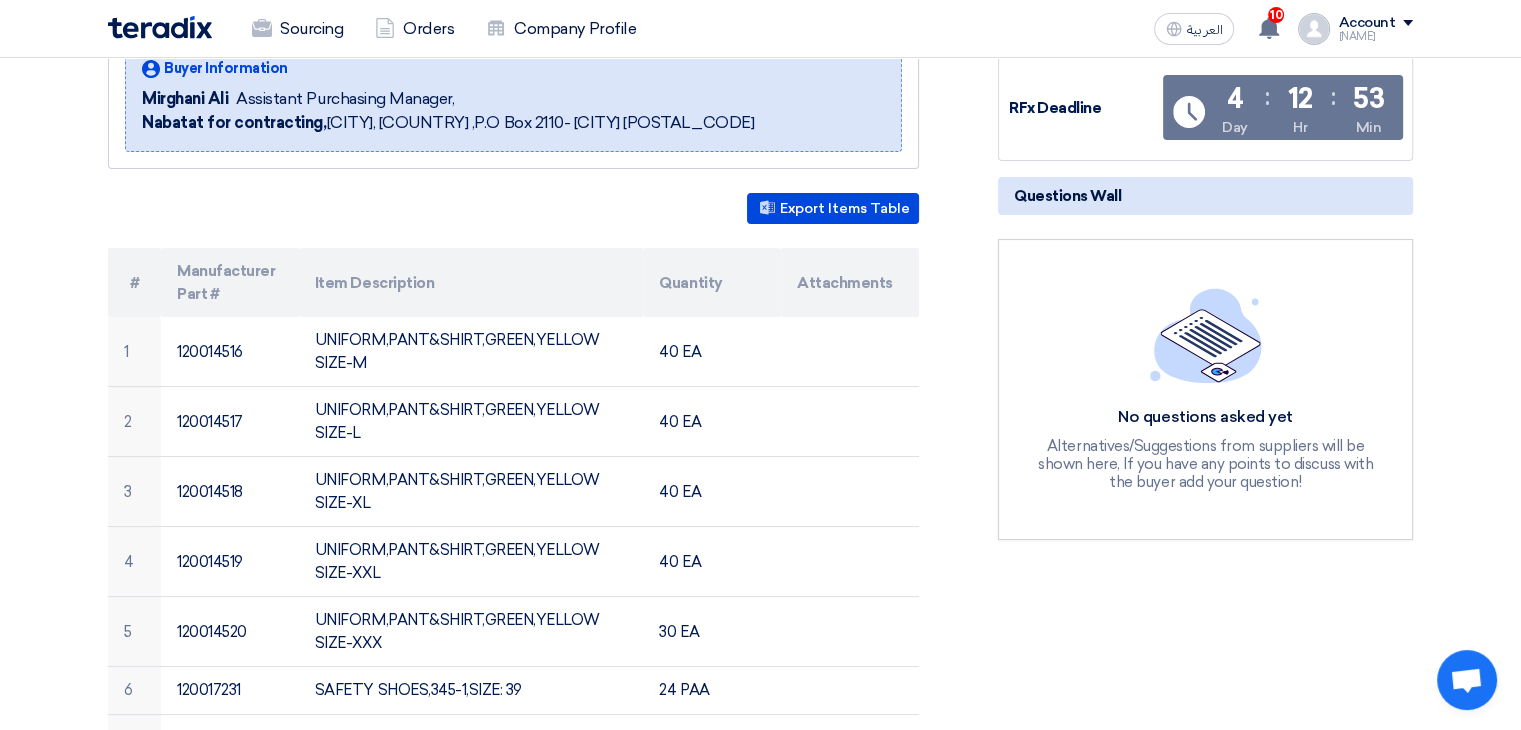 scroll, scrollTop: 0, scrollLeft: 0, axis: both 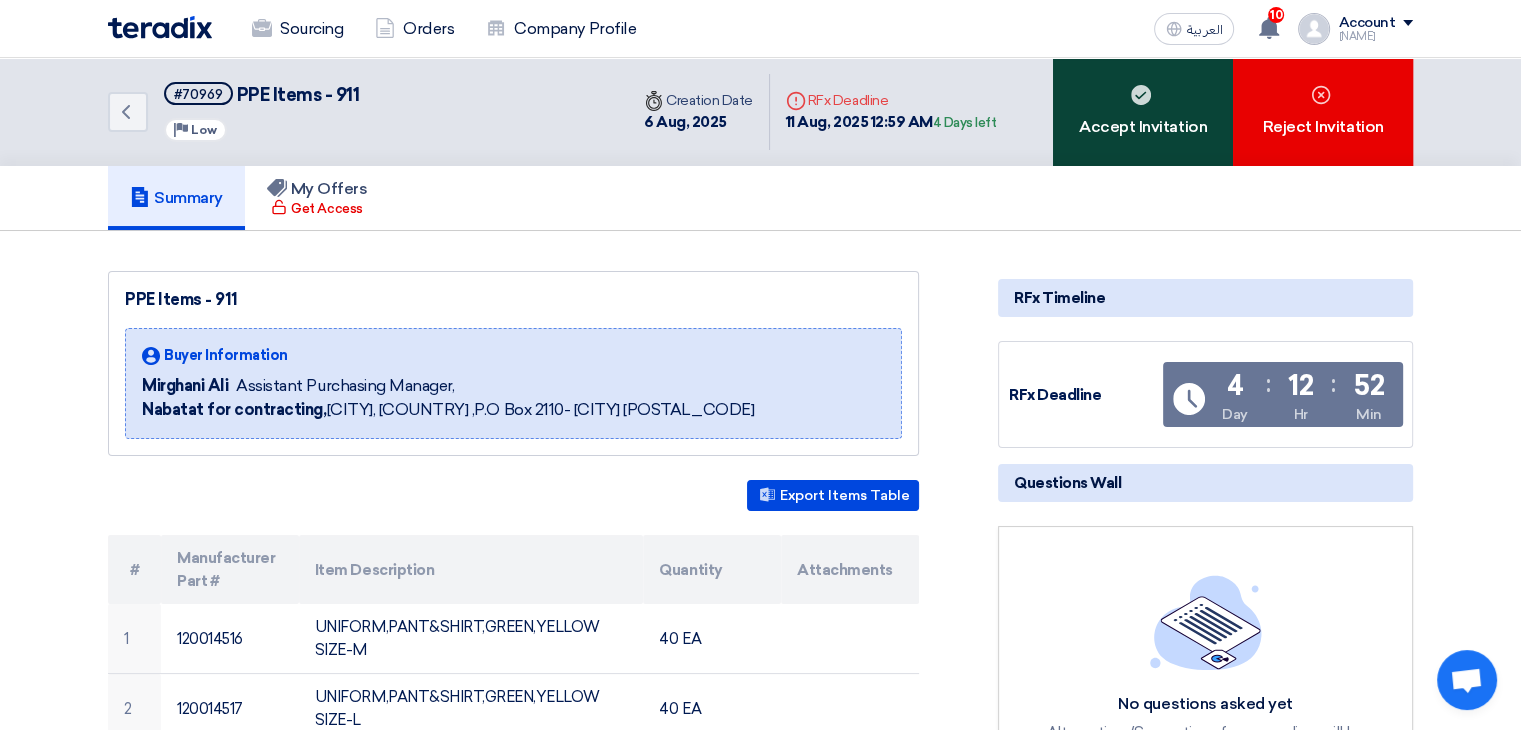 click on "Accept Invitation" 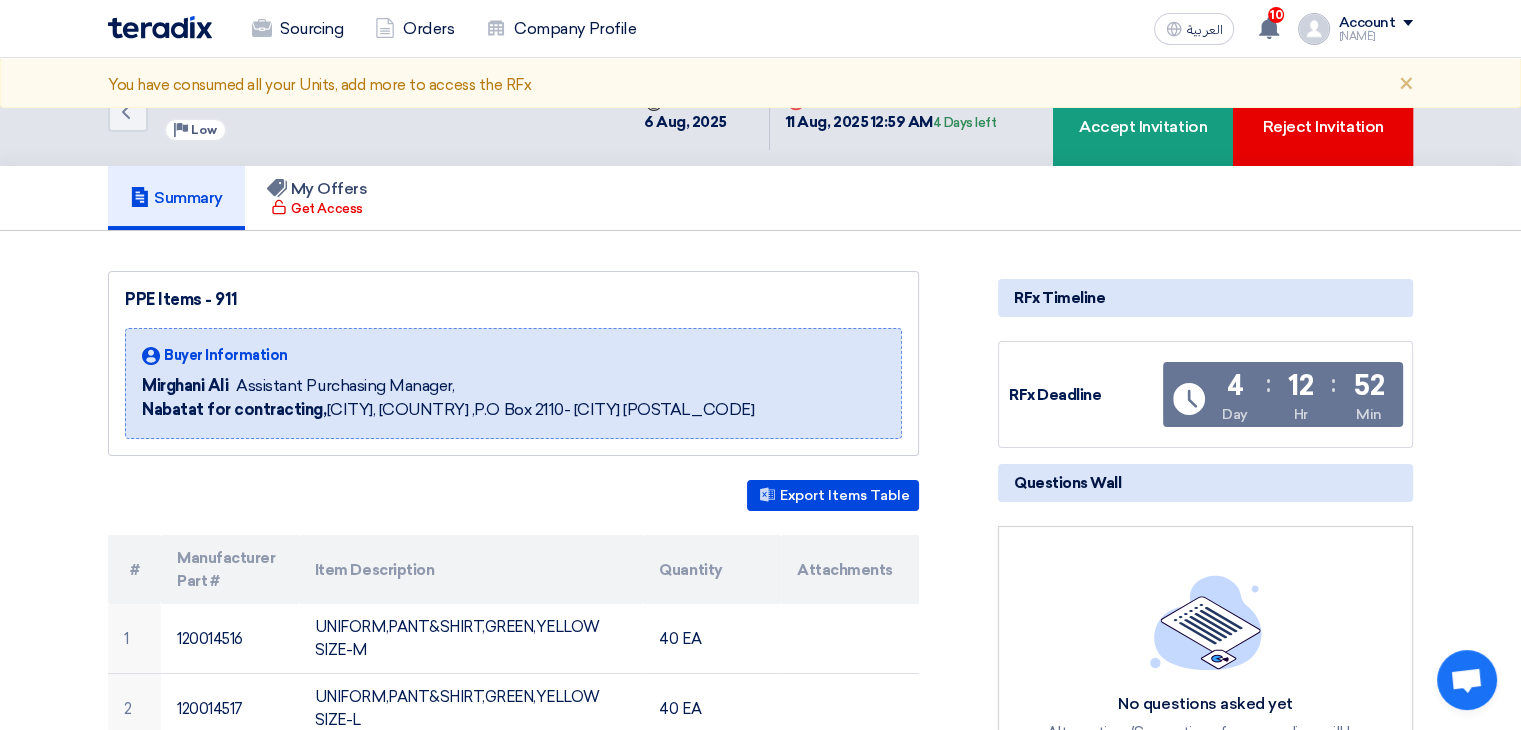 click on "PPE Items - 911
Buyer Information
[NAME]
Assistant Purchasing Manager,
Nabatat for contracting,  [CITY], [COUNTRY]
,P.O Box 2110- [CITY] [POSTAL_CODE]
Export Items Table
#
Manufacturer Part #
Item Description
Quantity
Attachments" 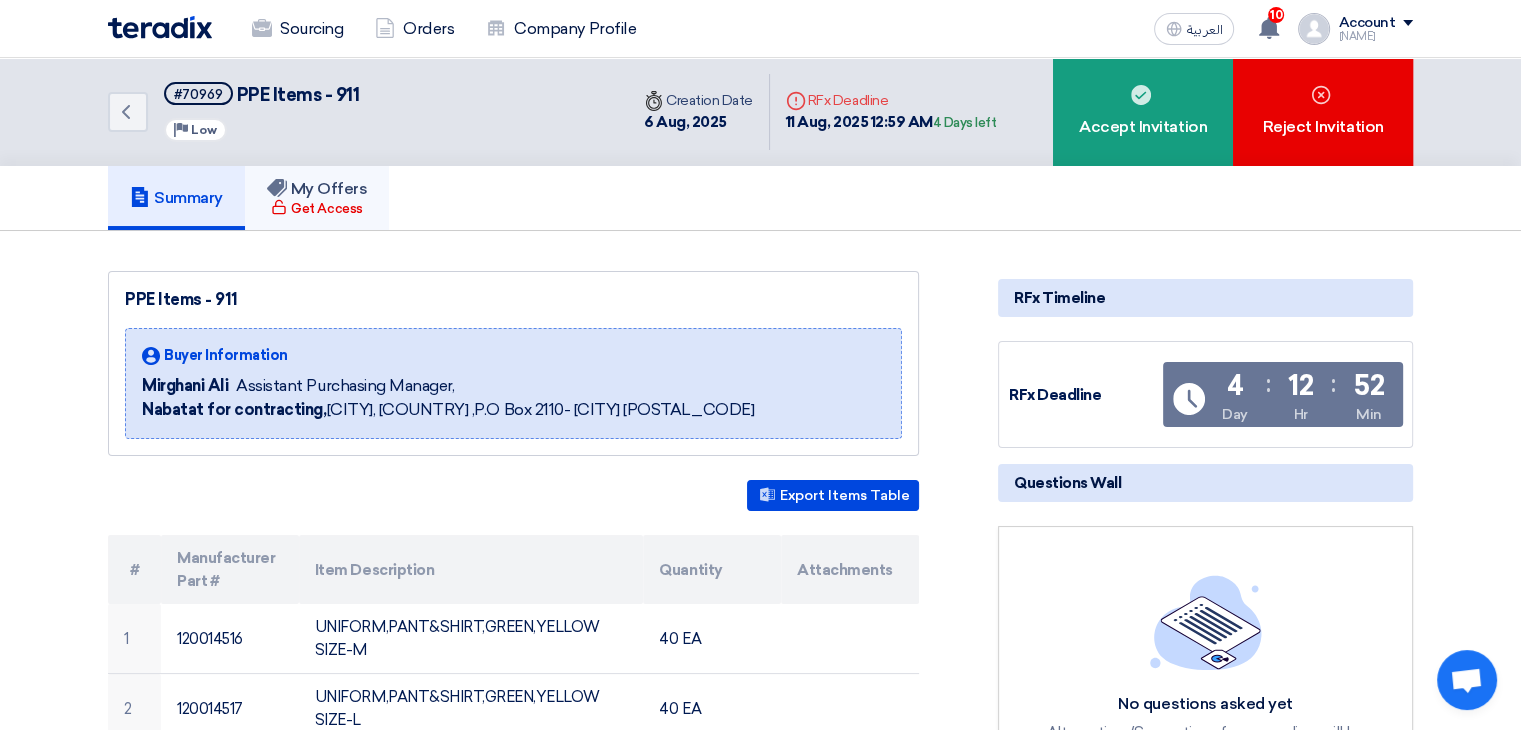 click on "Get Access" 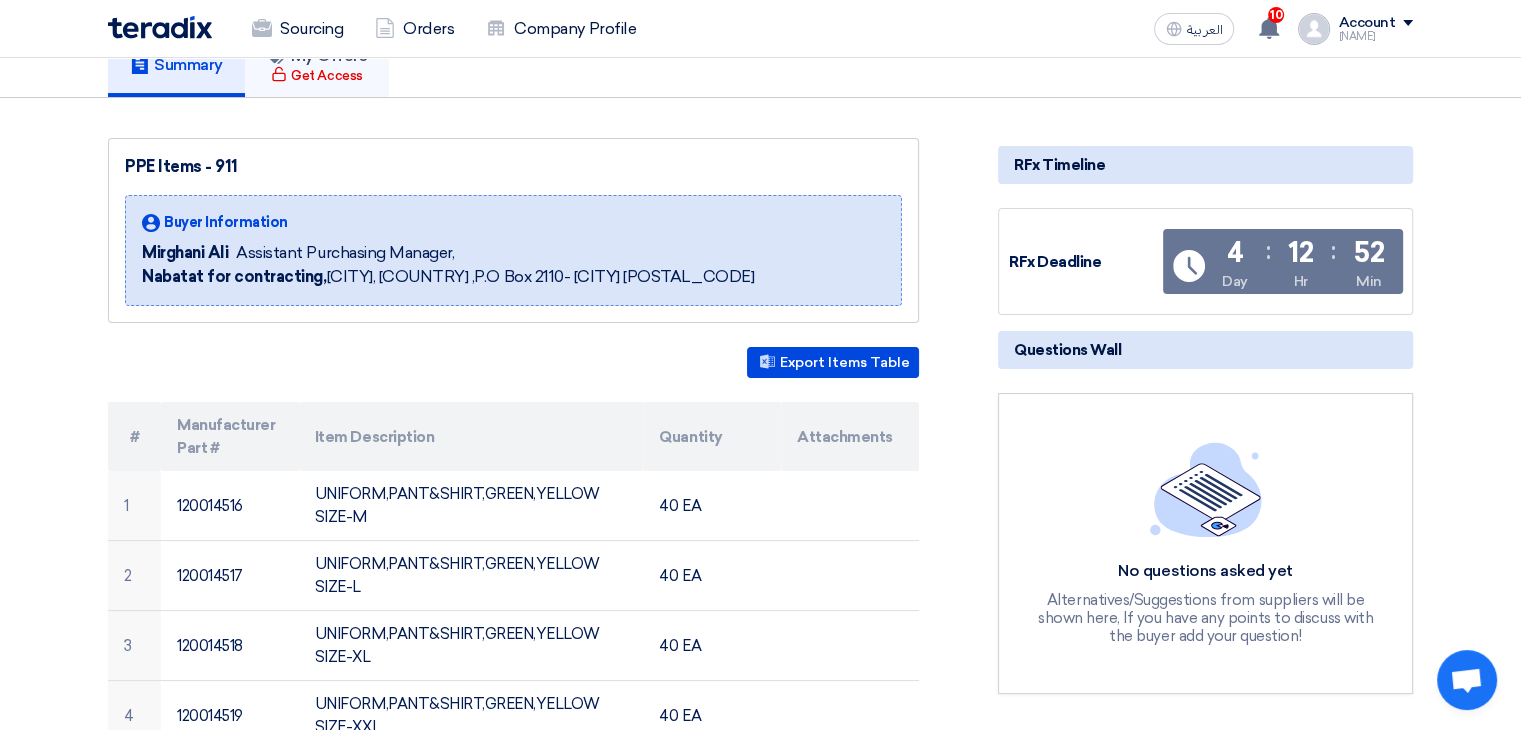 scroll, scrollTop: 0, scrollLeft: 0, axis: both 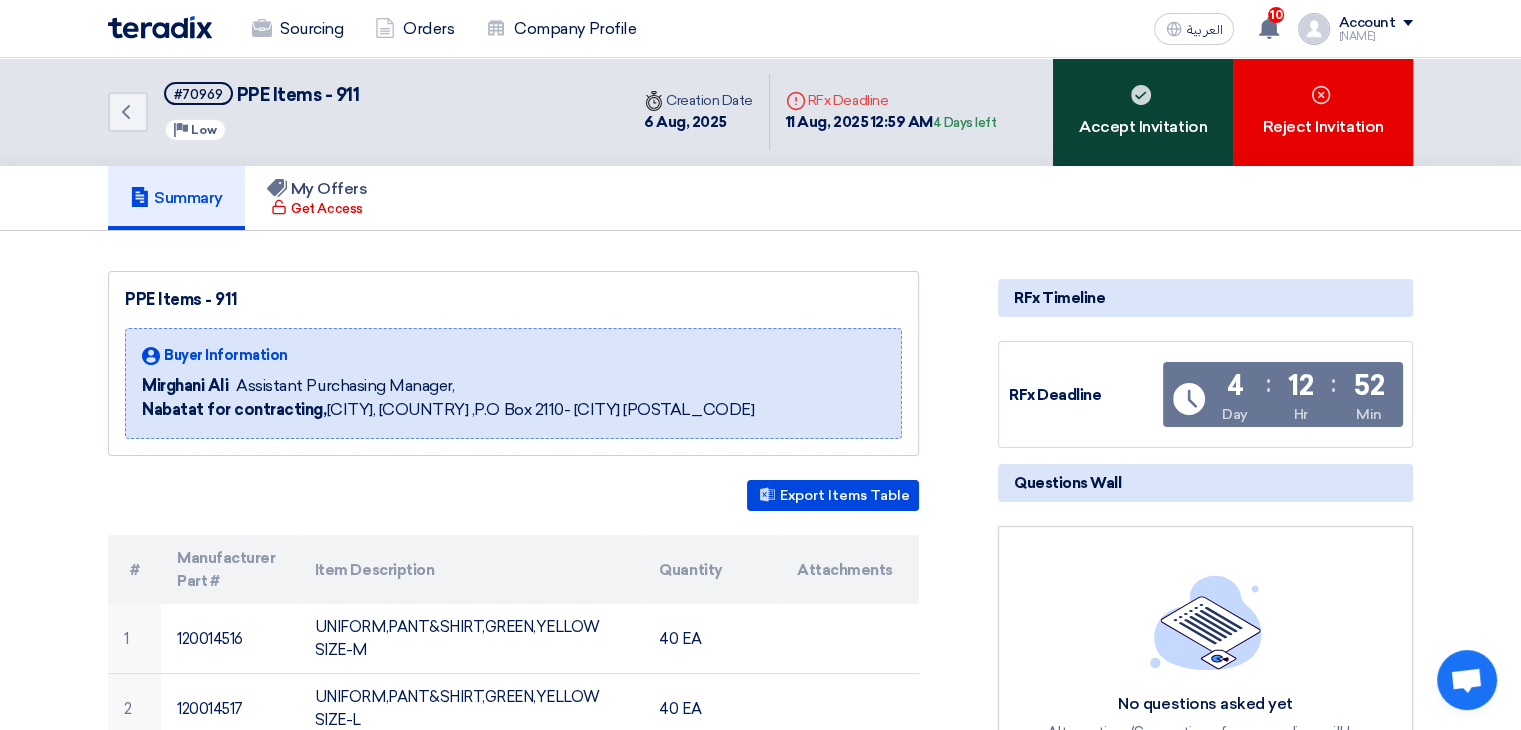 click on "Accept Invitation" 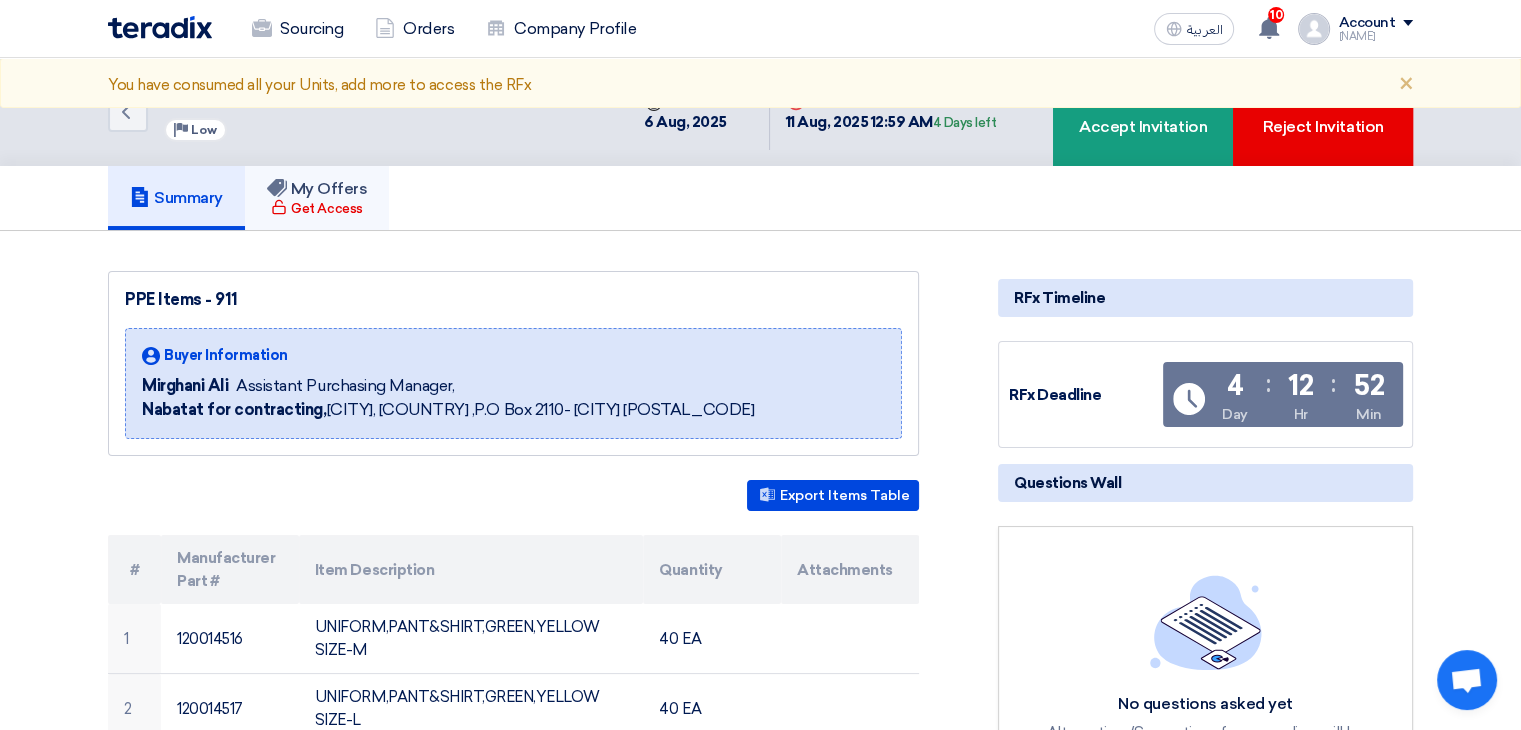 click on "My Offers" 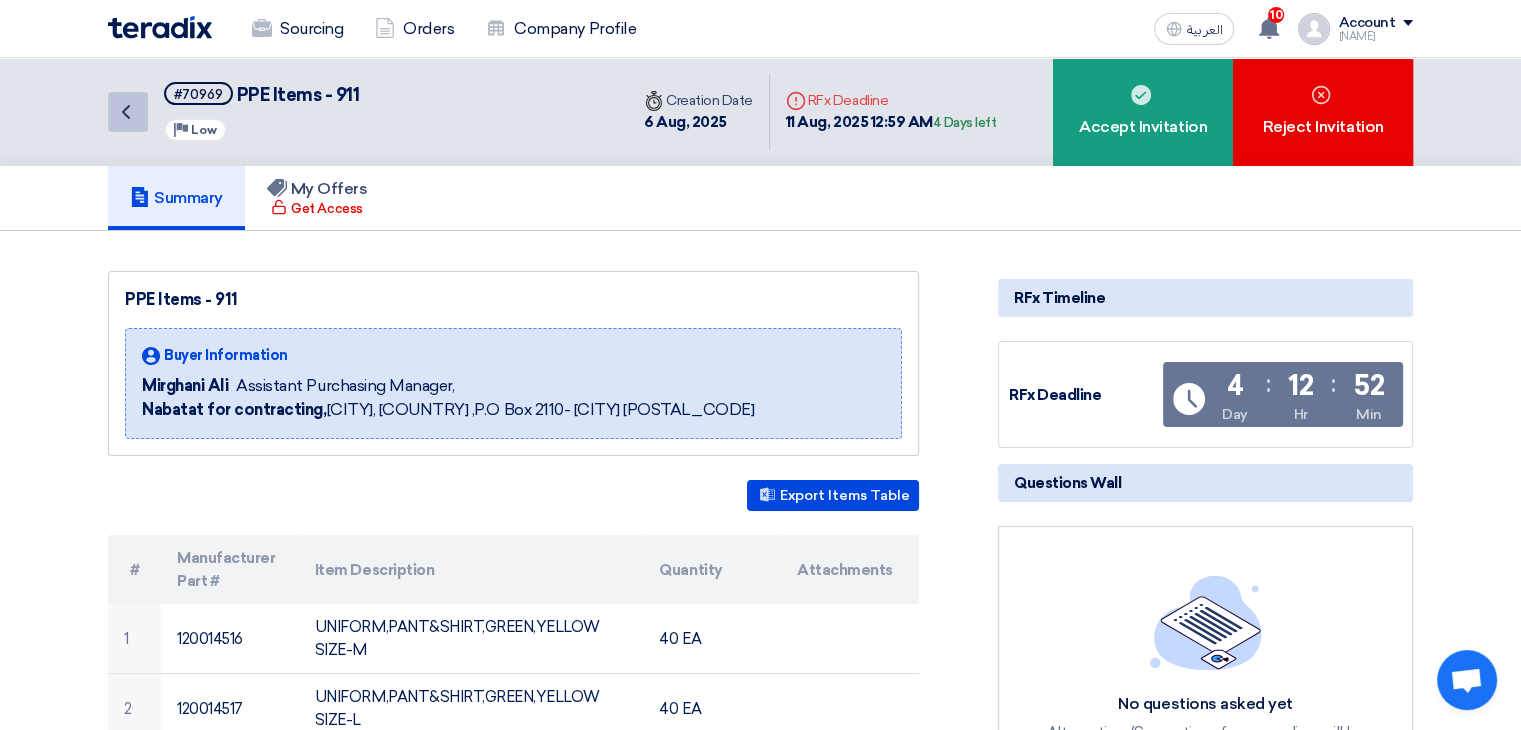 click on "Back" 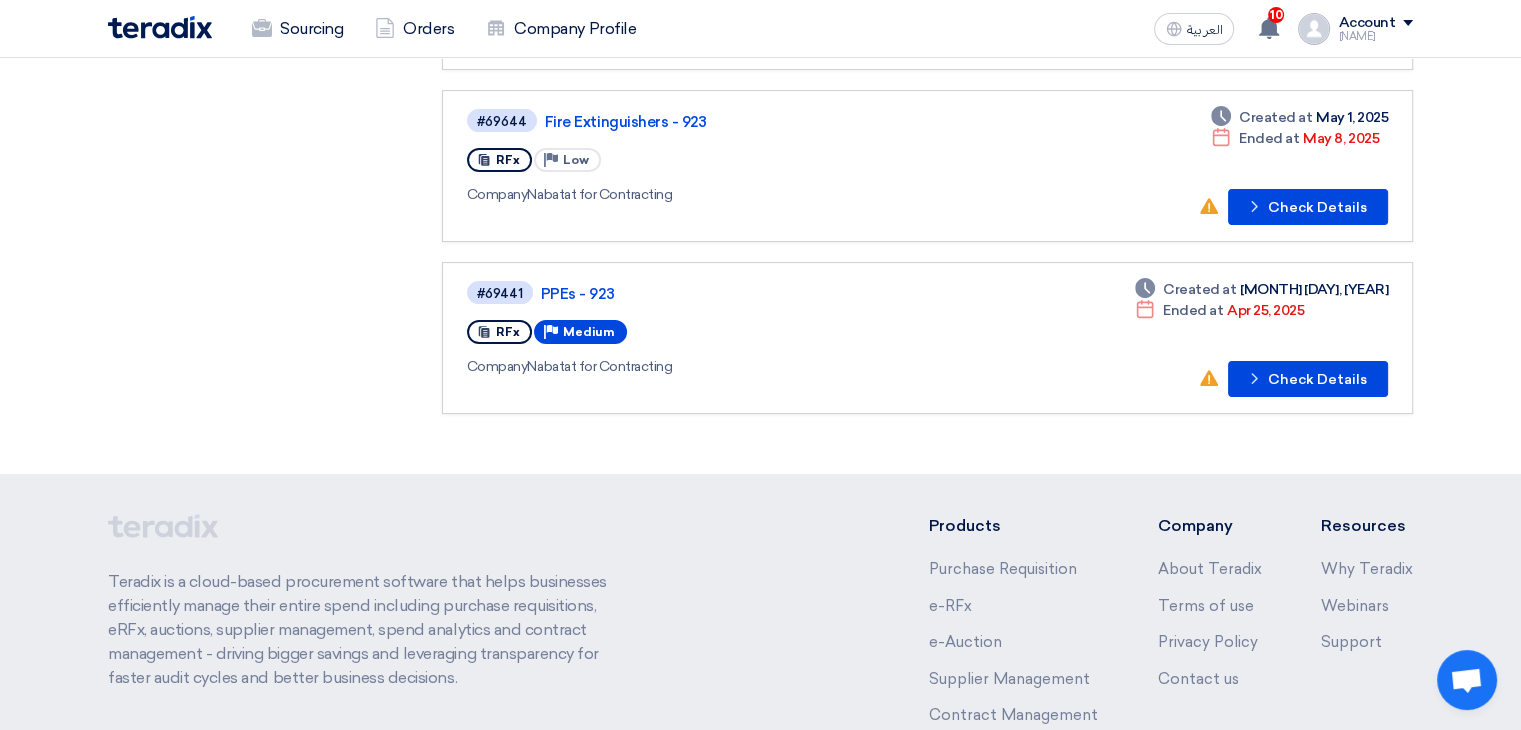 scroll, scrollTop: 0, scrollLeft: 0, axis: both 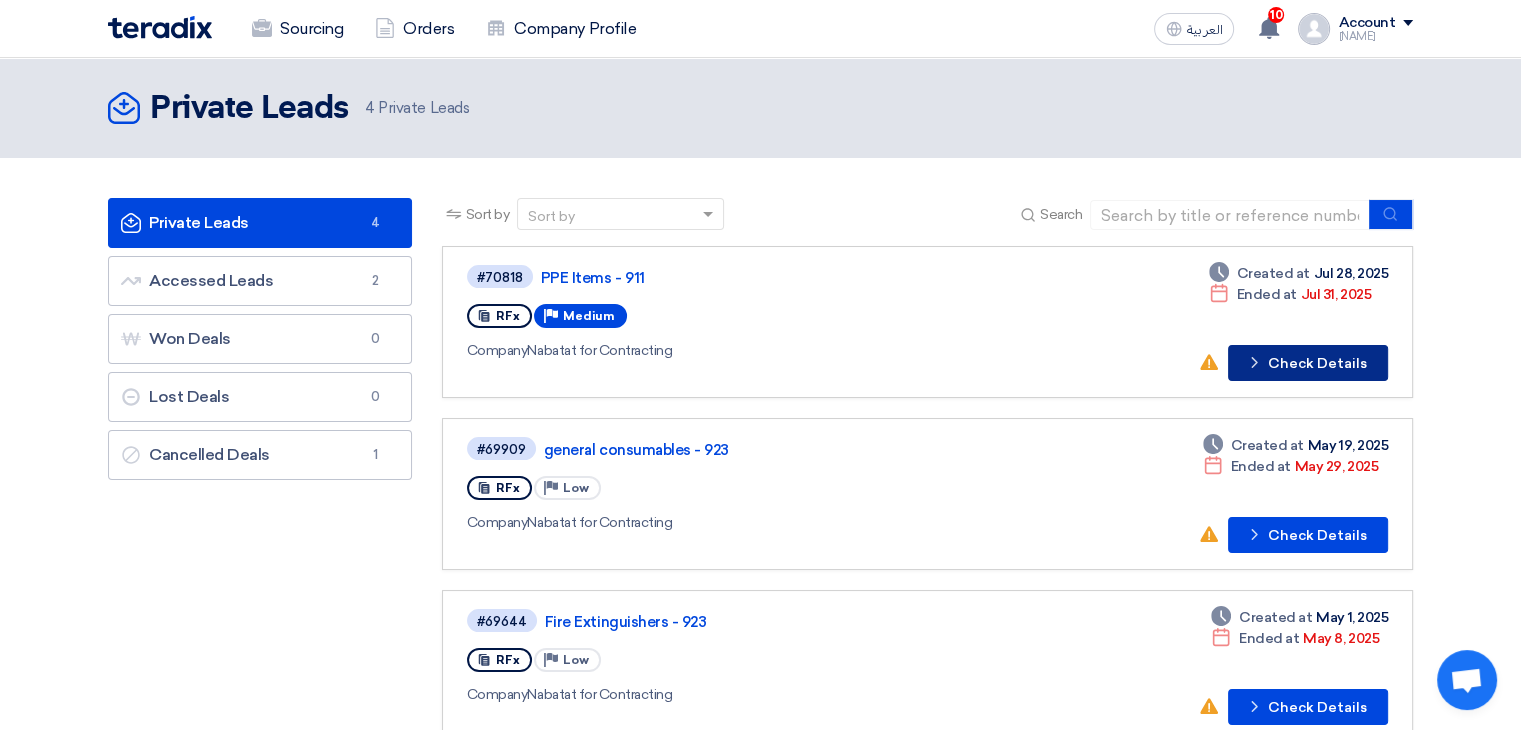 click on "Check details" 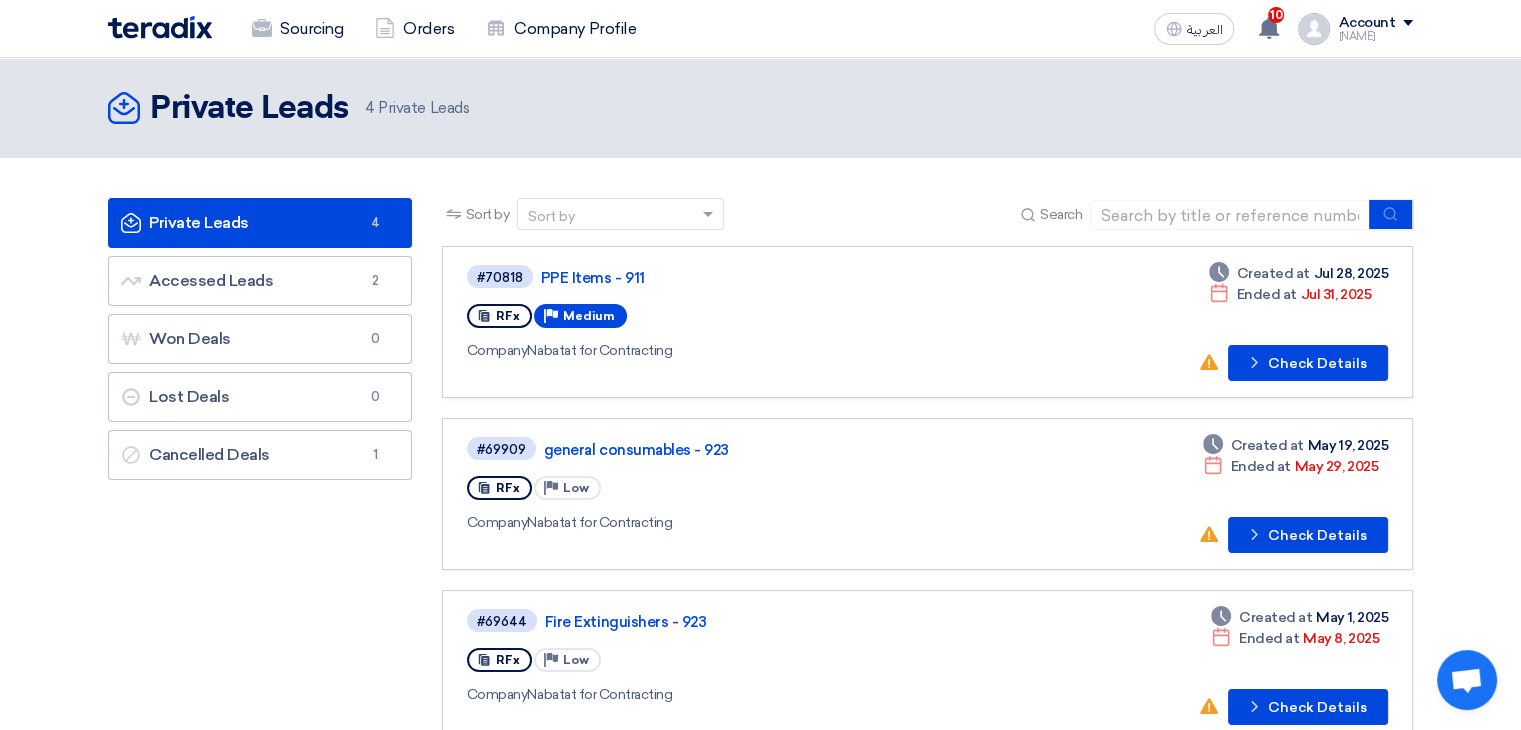 click on "RFx" 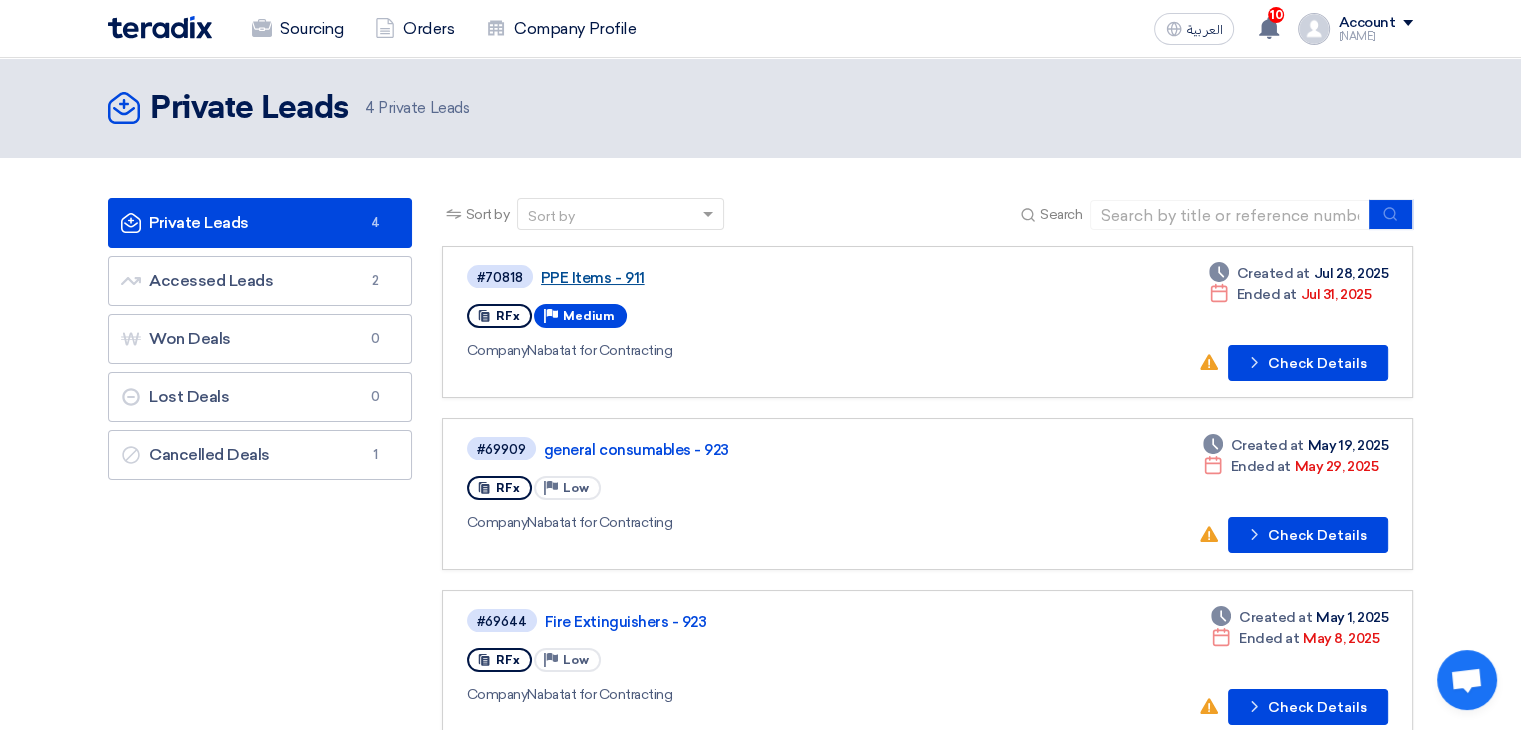 click on "PPE Items - 911" 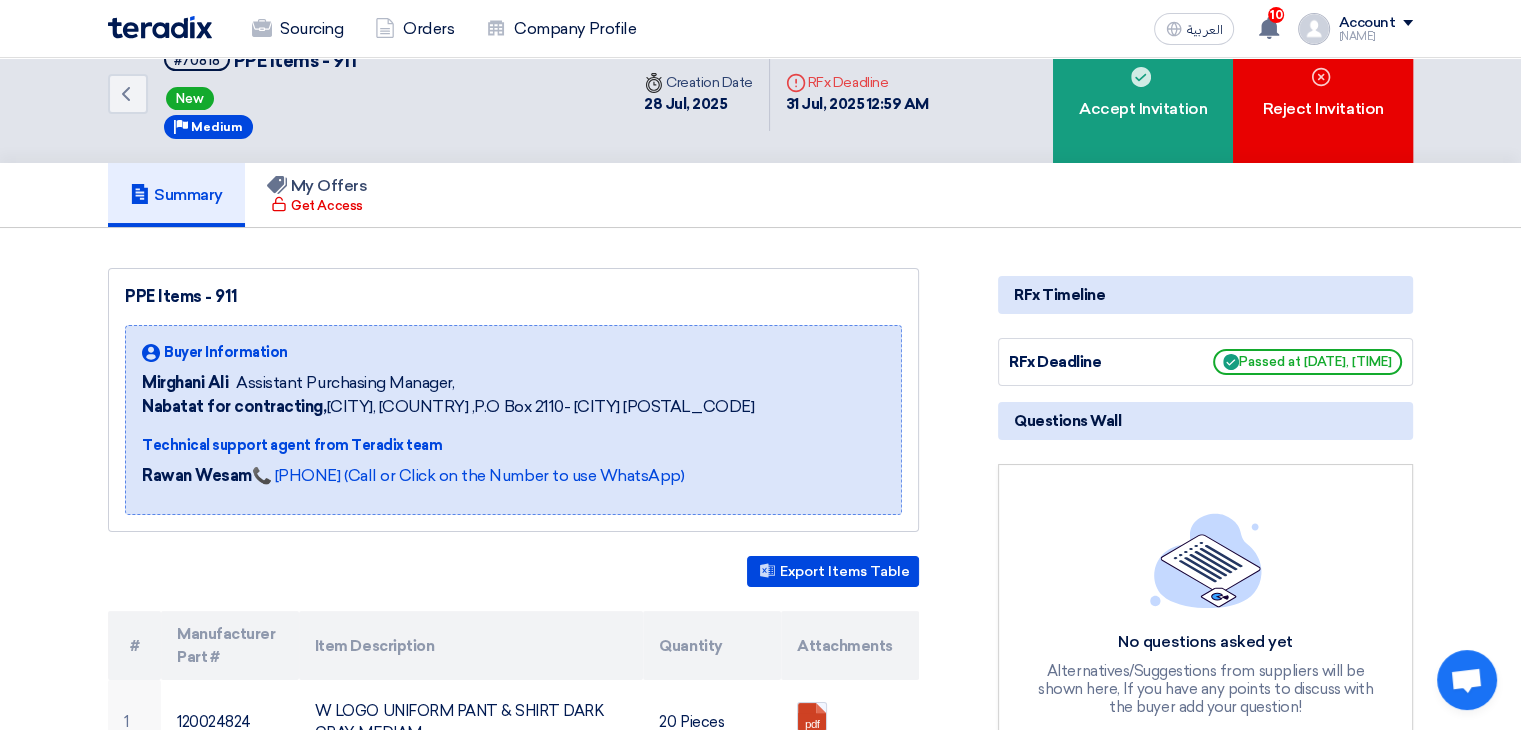 scroll, scrollTop: 0, scrollLeft: 0, axis: both 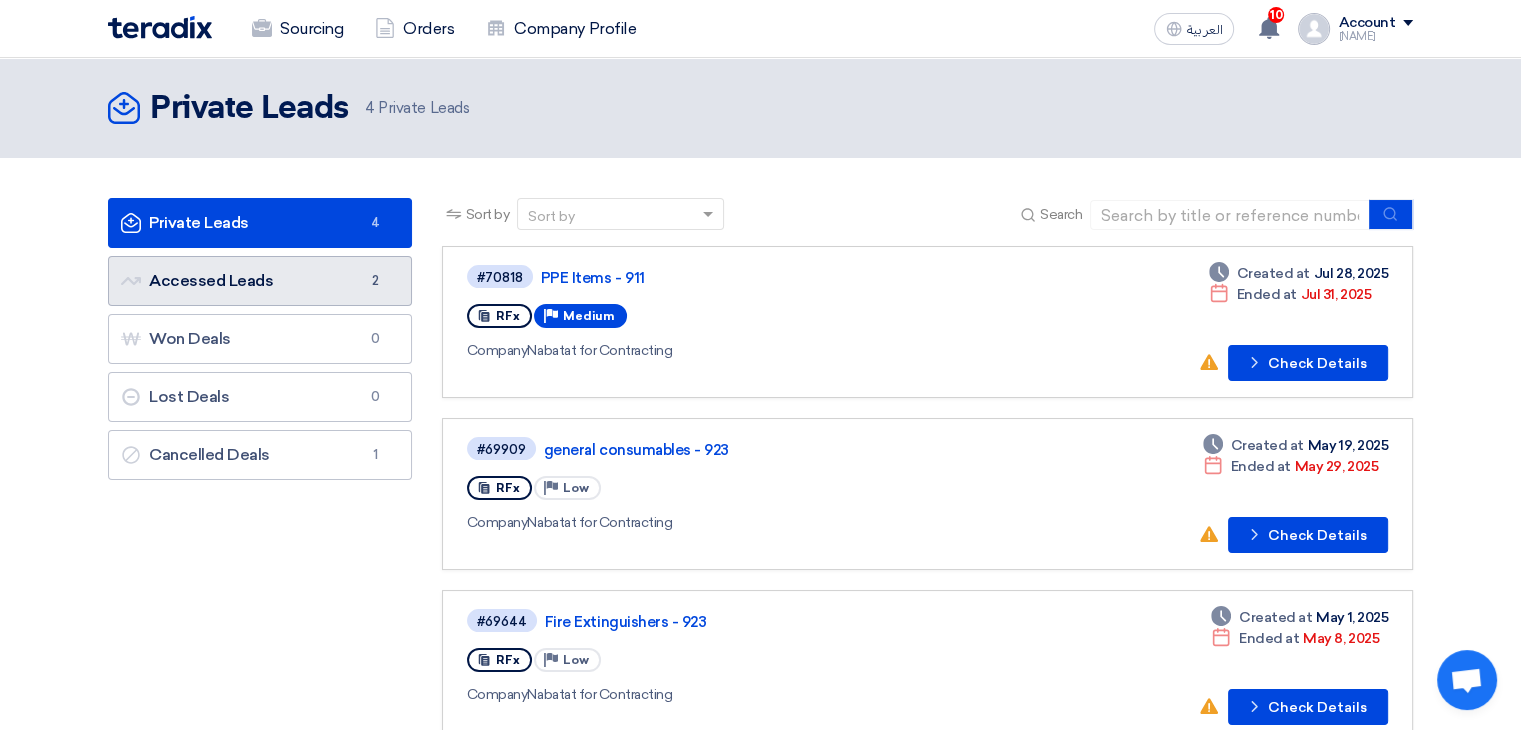 click on "Accessed Leads
Accessed Leads
2" 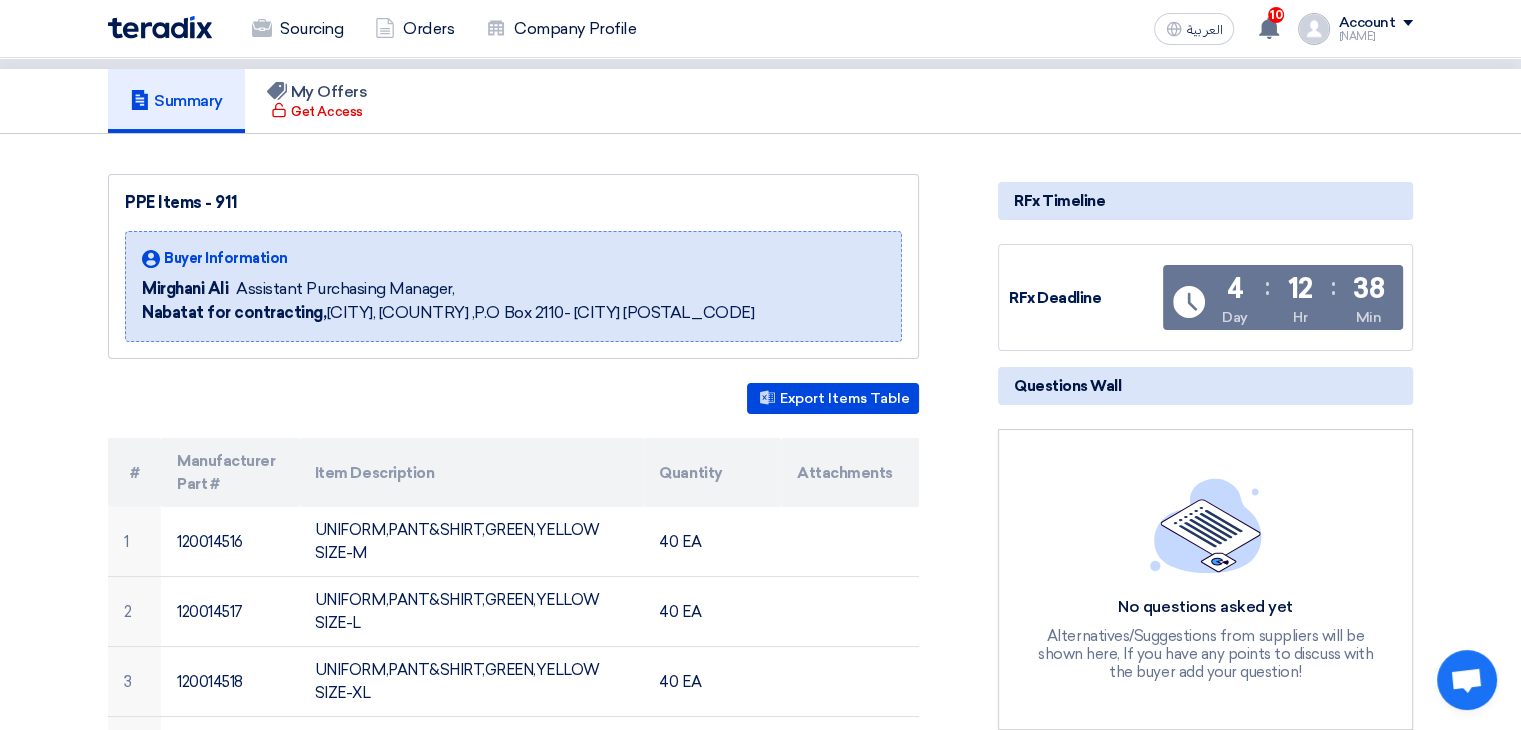 scroll, scrollTop: 0, scrollLeft: 0, axis: both 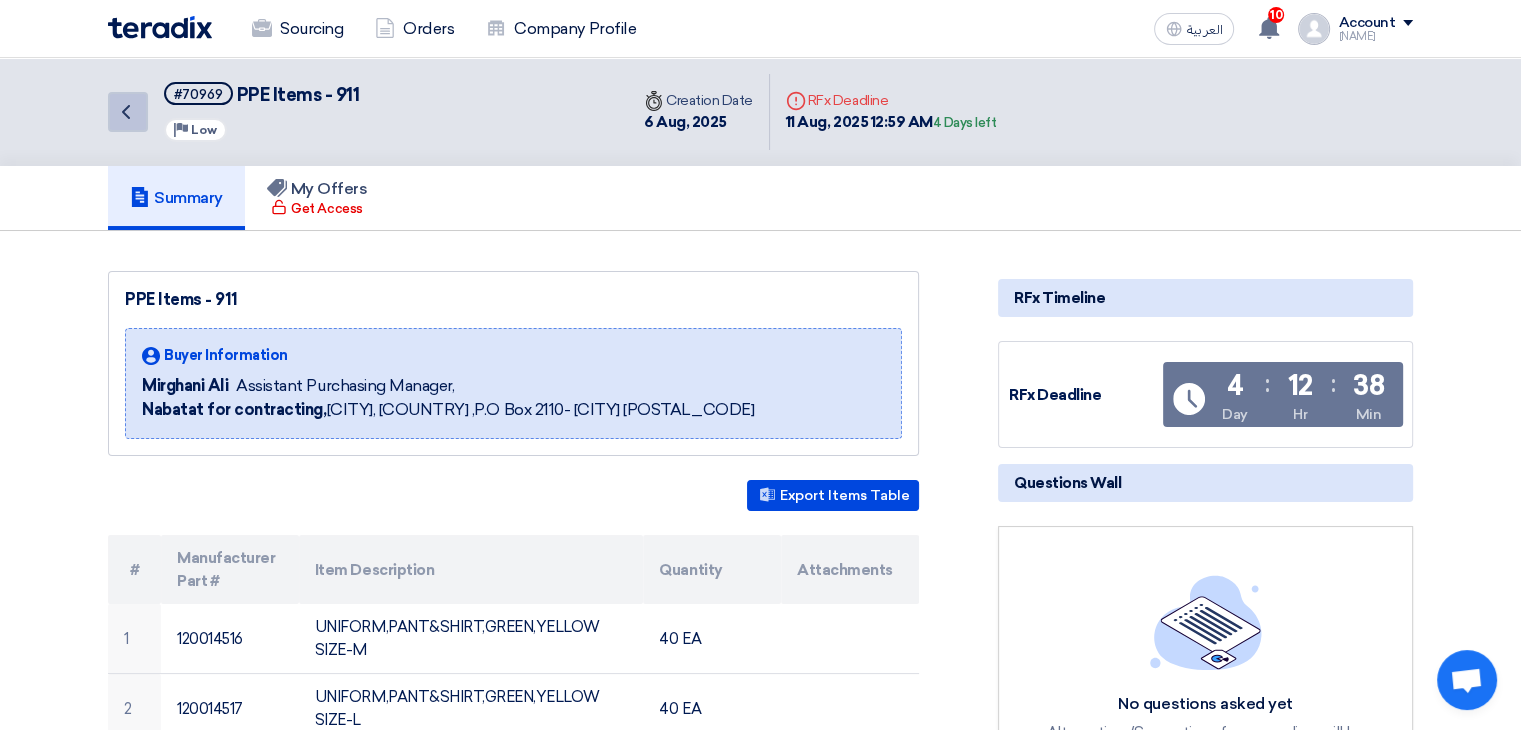 click on "Back" 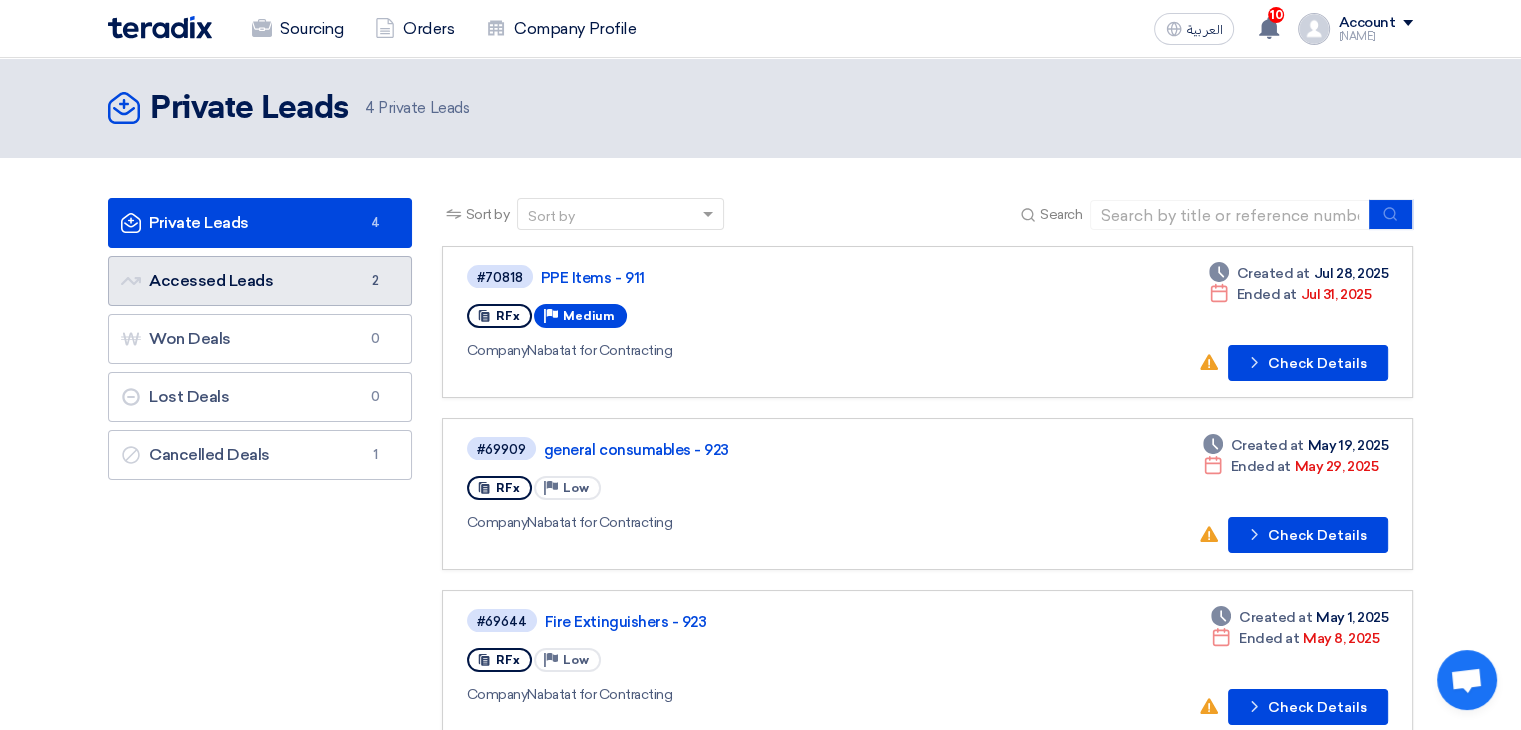 click on "Accessed Leads
Accessed Leads
2" 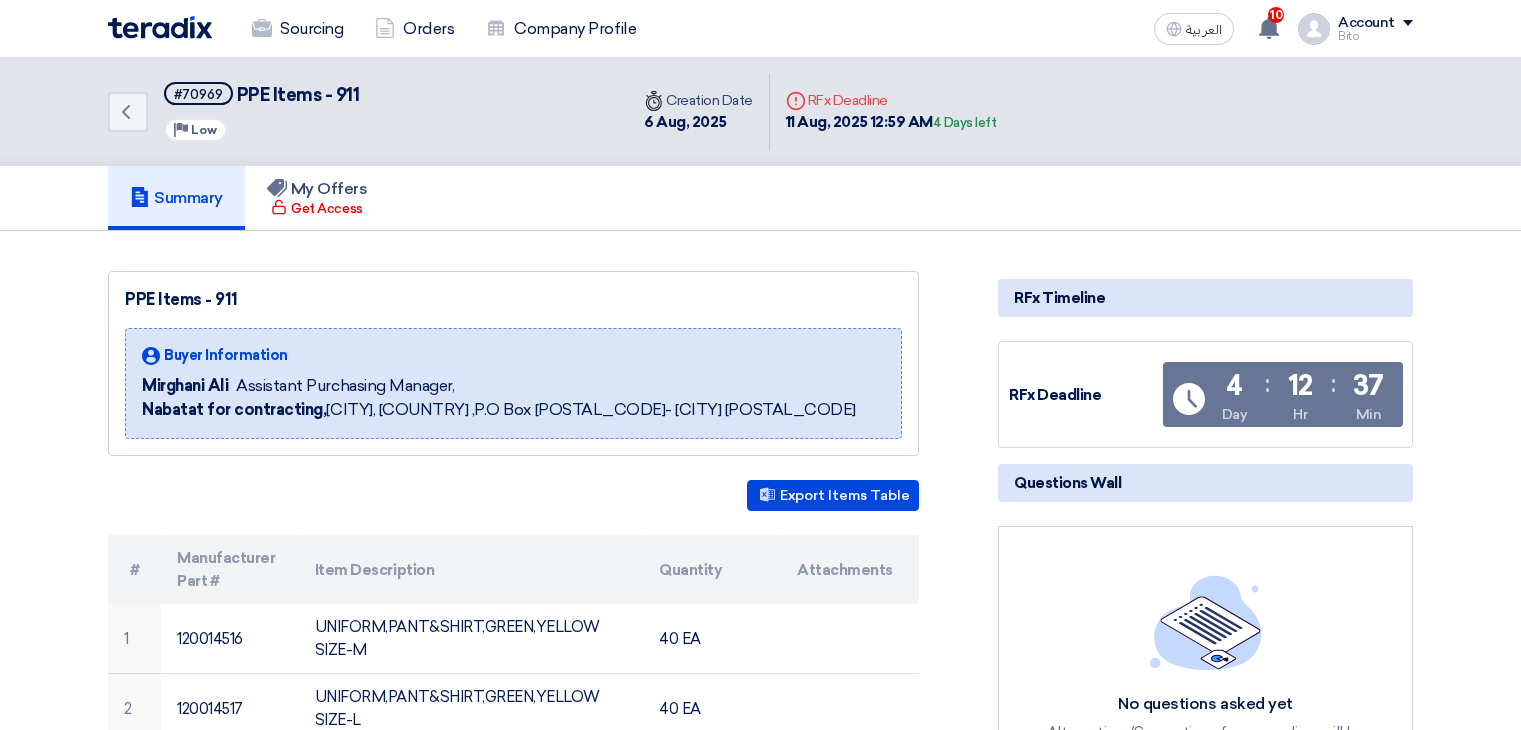 scroll, scrollTop: 0, scrollLeft: 0, axis: both 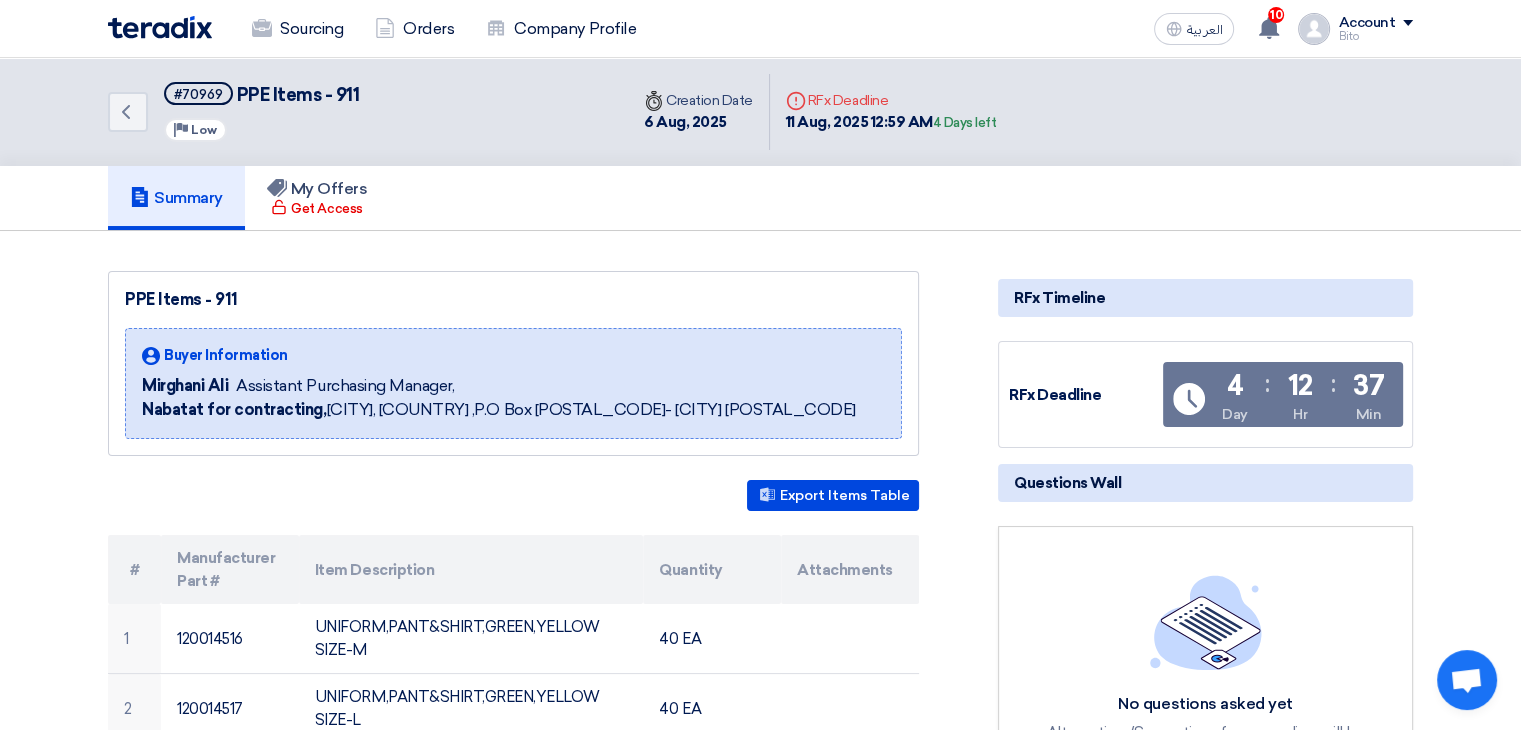 click on "Back
#70969
PPE Items - 911
Priority
Low
Time
Creation Date
6 [MONTH], [YEAR]
Deadline" 